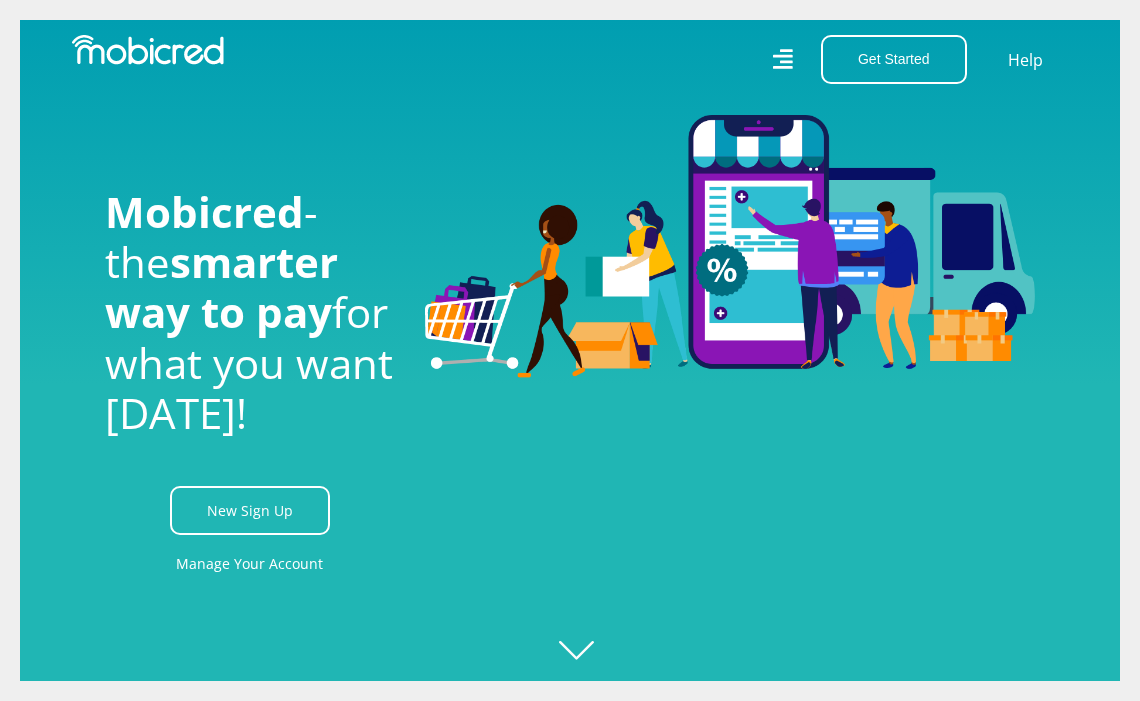 scroll, scrollTop: 0, scrollLeft: 0, axis: both 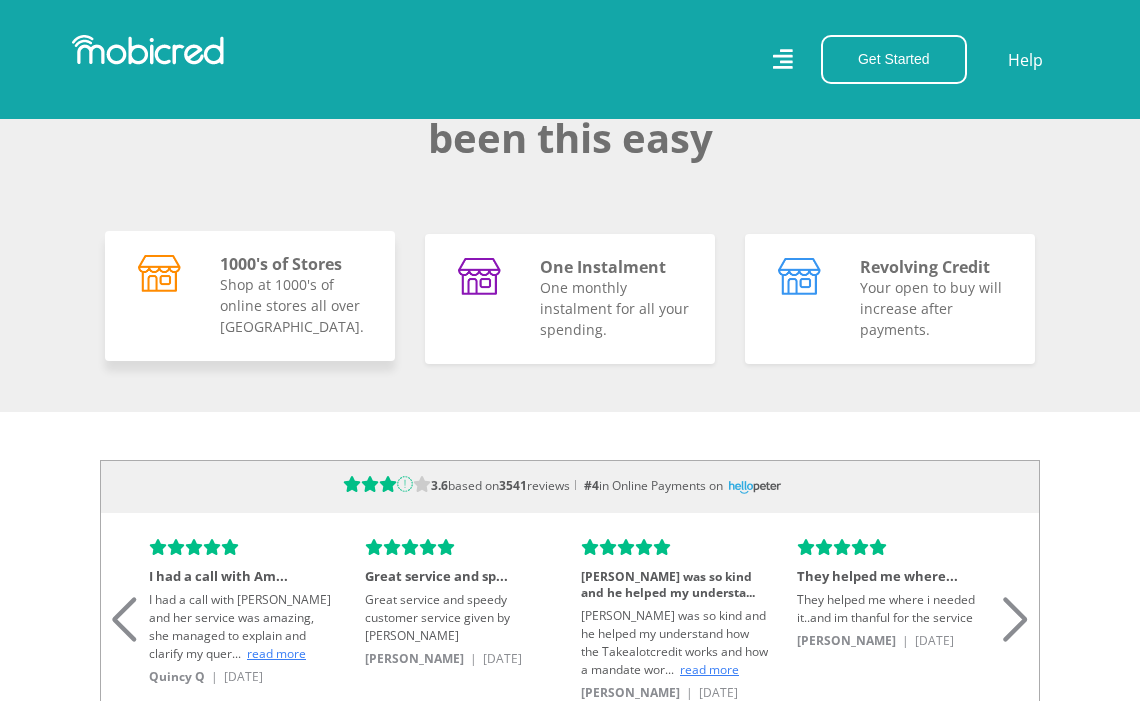 click on "Shop at 1000's of online stores all over SA." at bounding box center [295, 305] 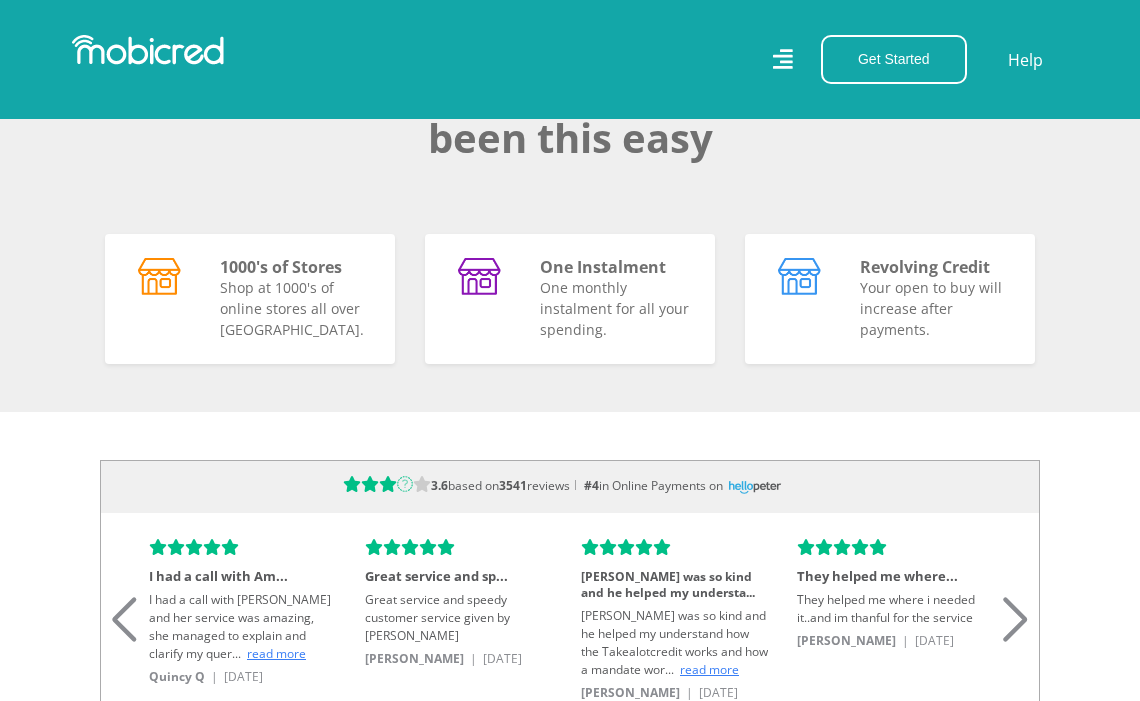 scroll, scrollTop: 0, scrollLeft: 2880, axis: horizontal 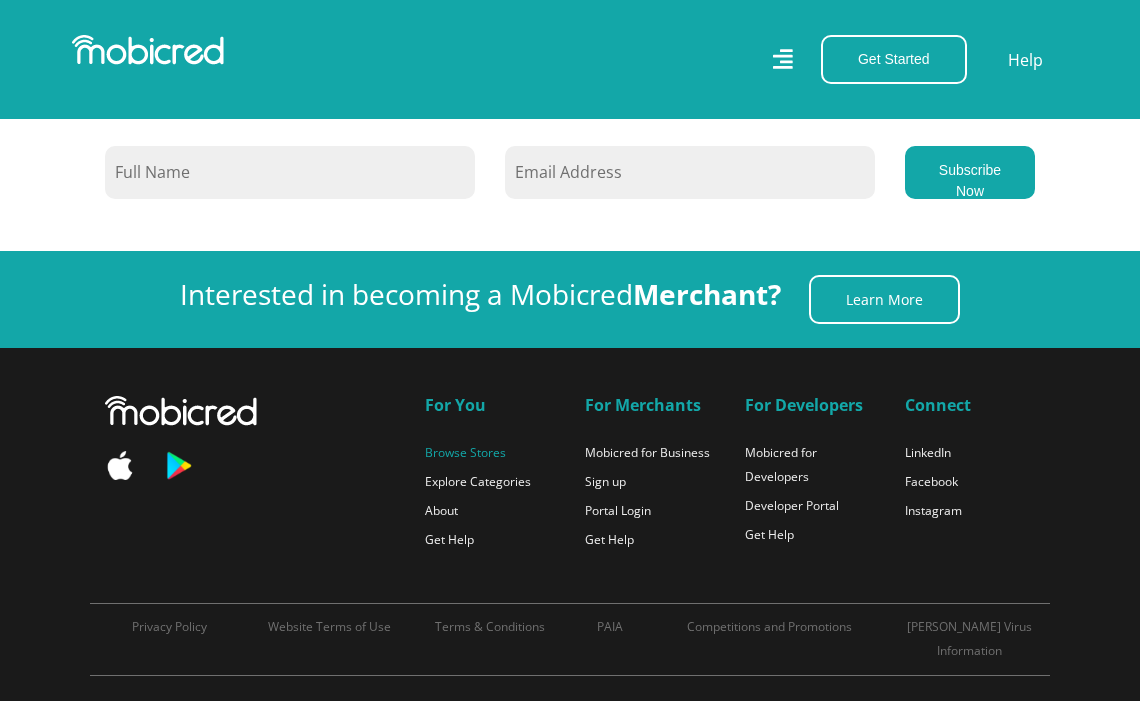 click on "Browse Stores" at bounding box center [465, 452] 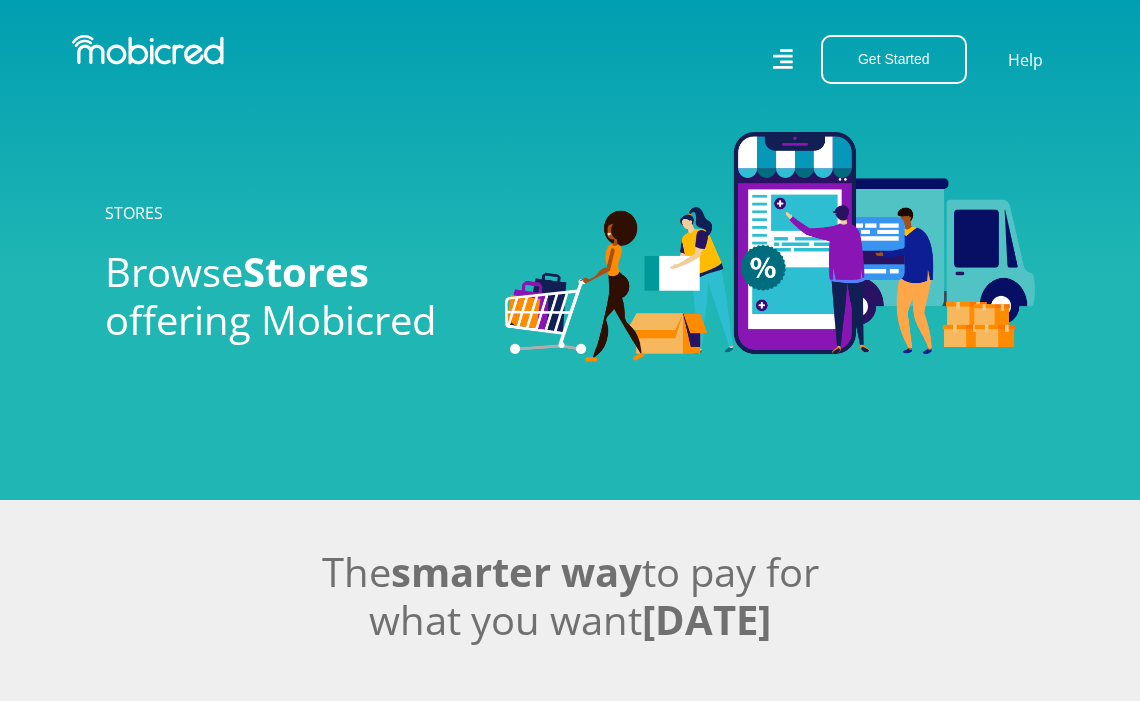 scroll, scrollTop: 0, scrollLeft: 0, axis: both 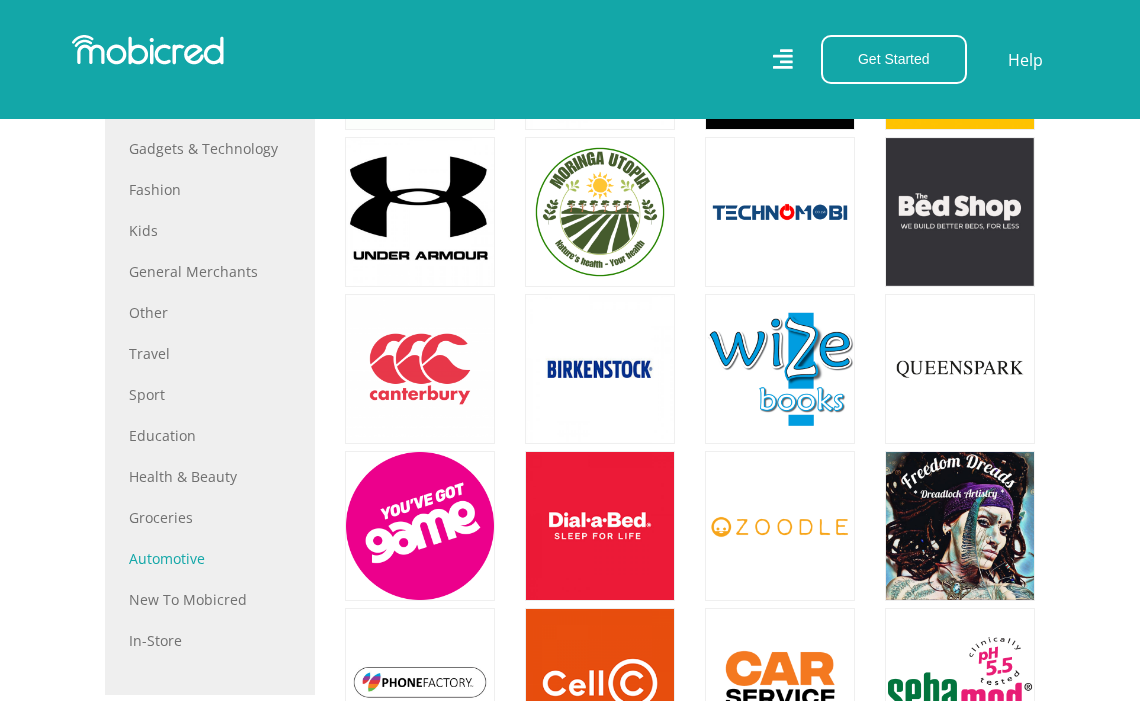 click on "Automotive" at bounding box center (210, 558) 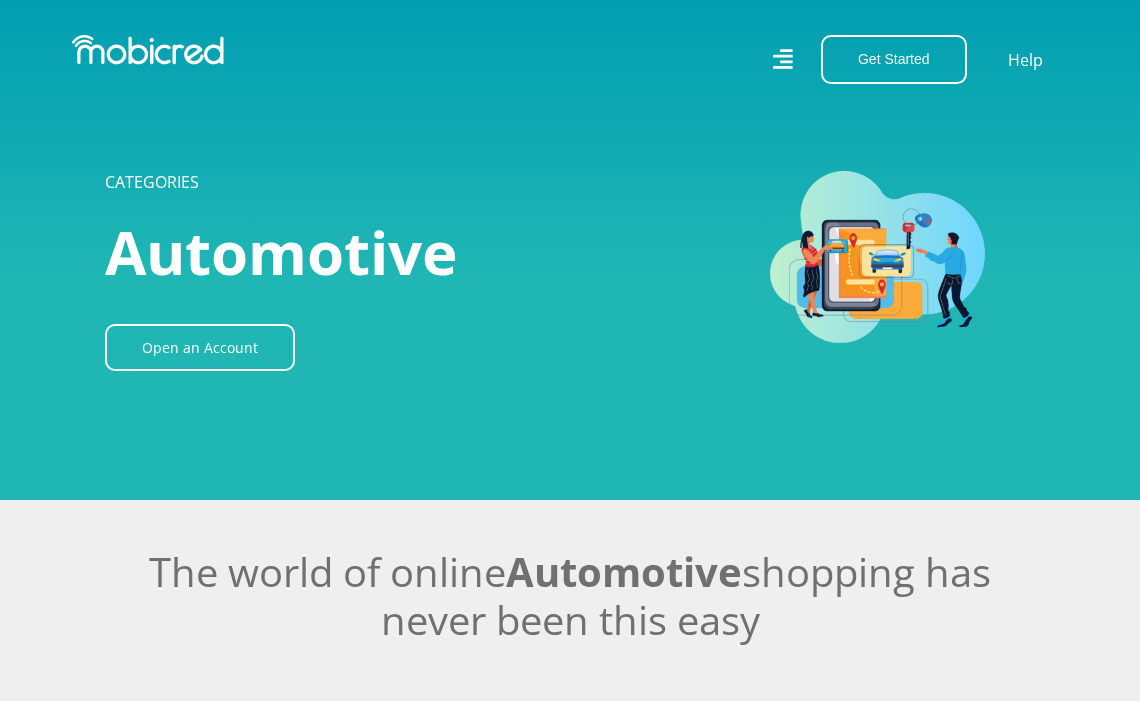 scroll, scrollTop: 0, scrollLeft: 0, axis: both 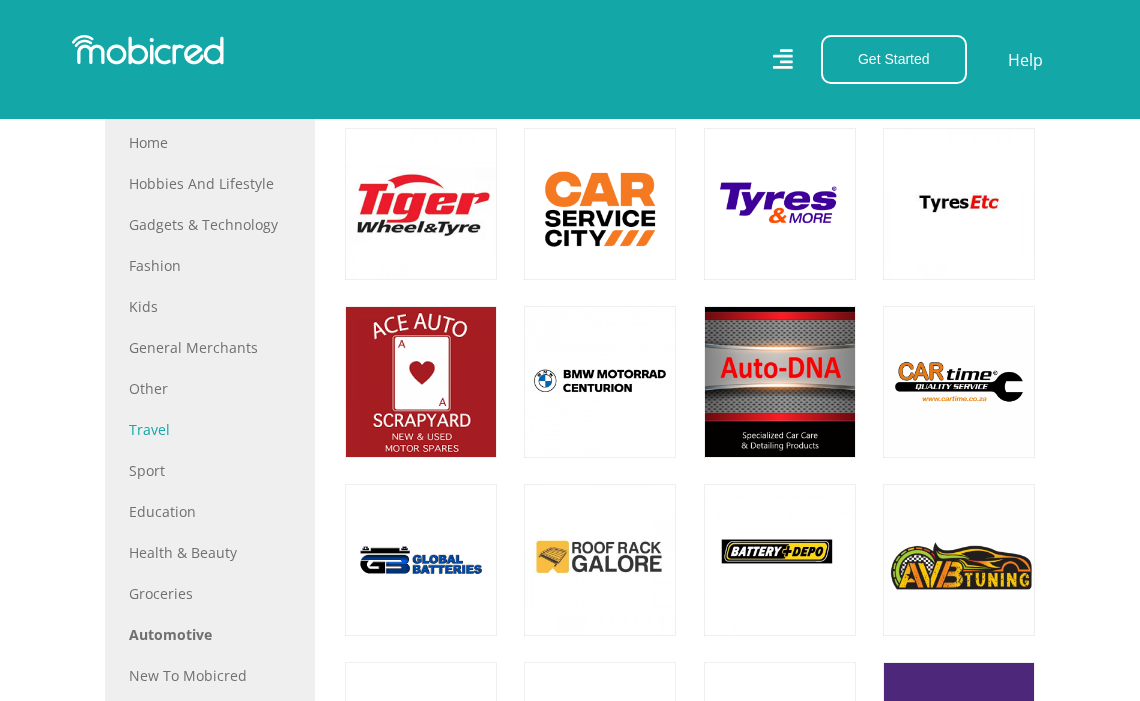 click on "Travel" at bounding box center [210, 429] 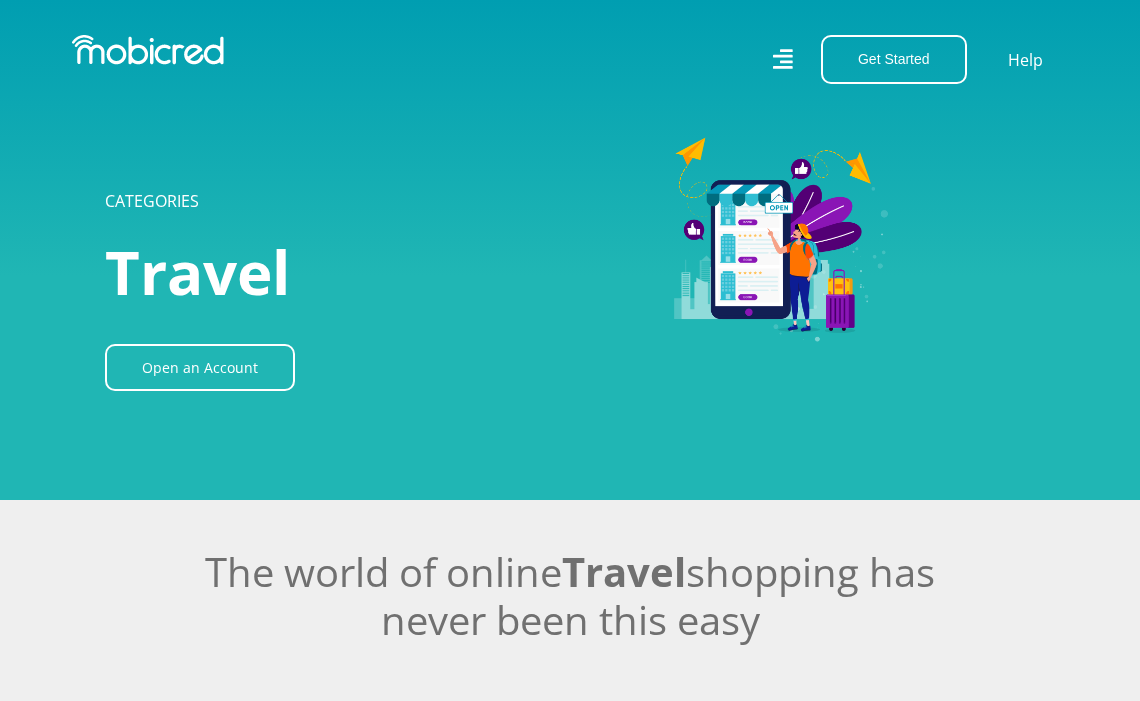 scroll, scrollTop: 0, scrollLeft: 0, axis: both 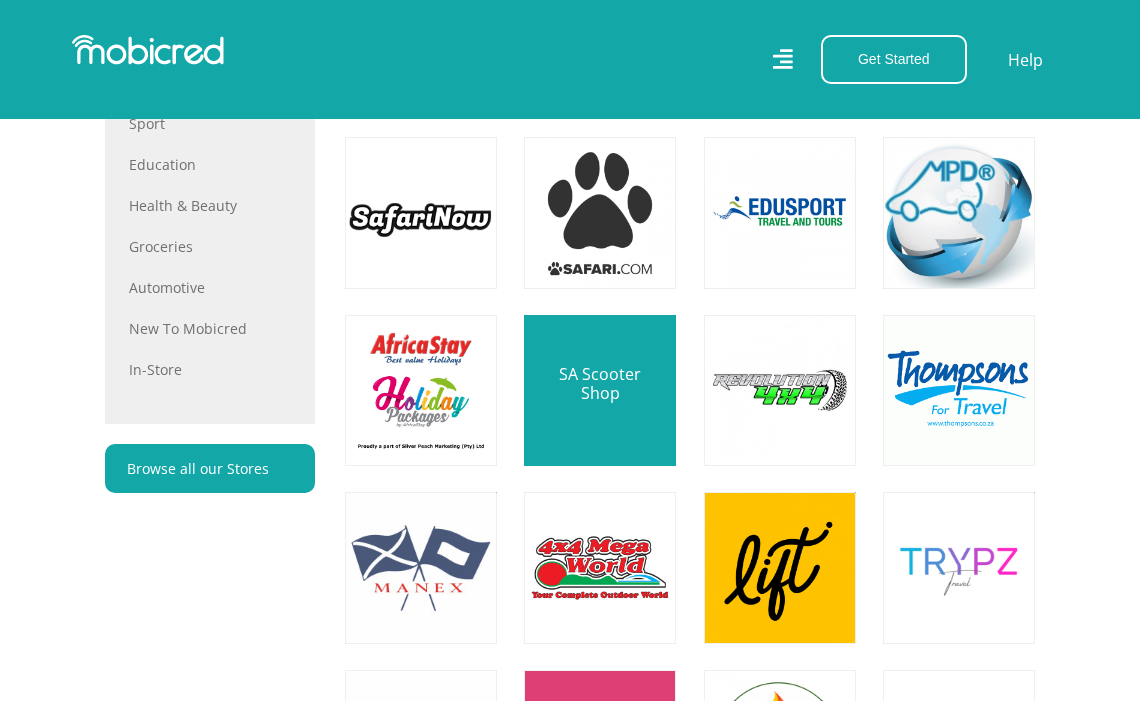 click at bounding box center [600, 390] 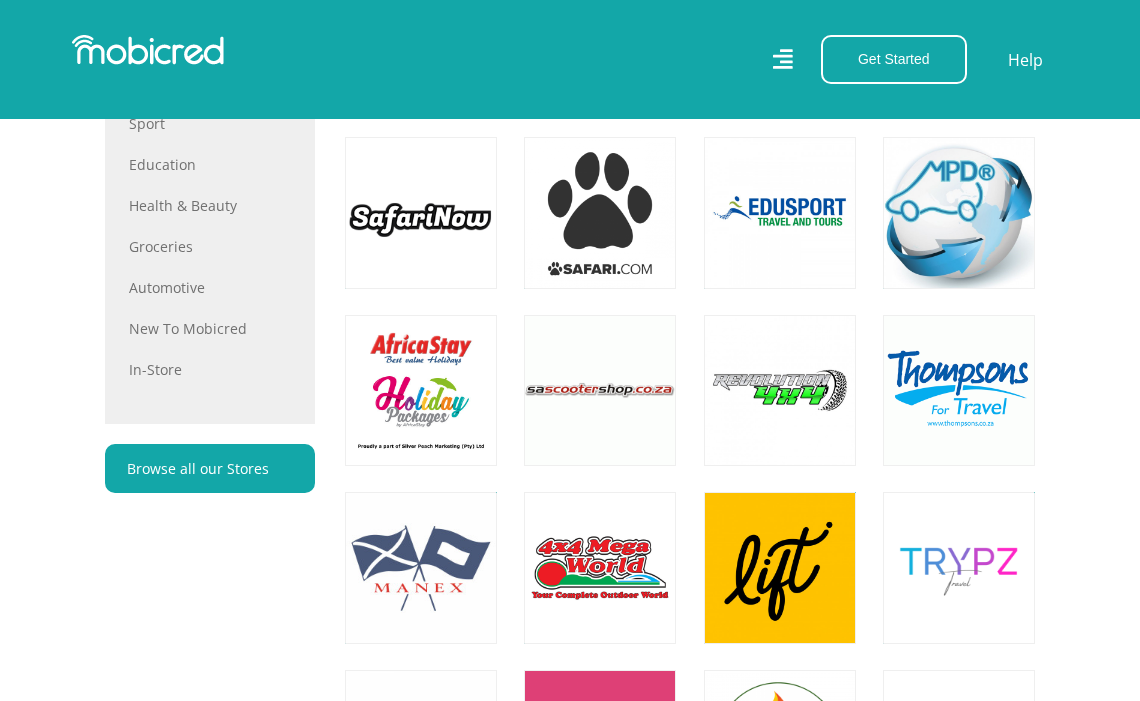 scroll, scrollTop: 1338, scrollLeft: 0, axis: vertical 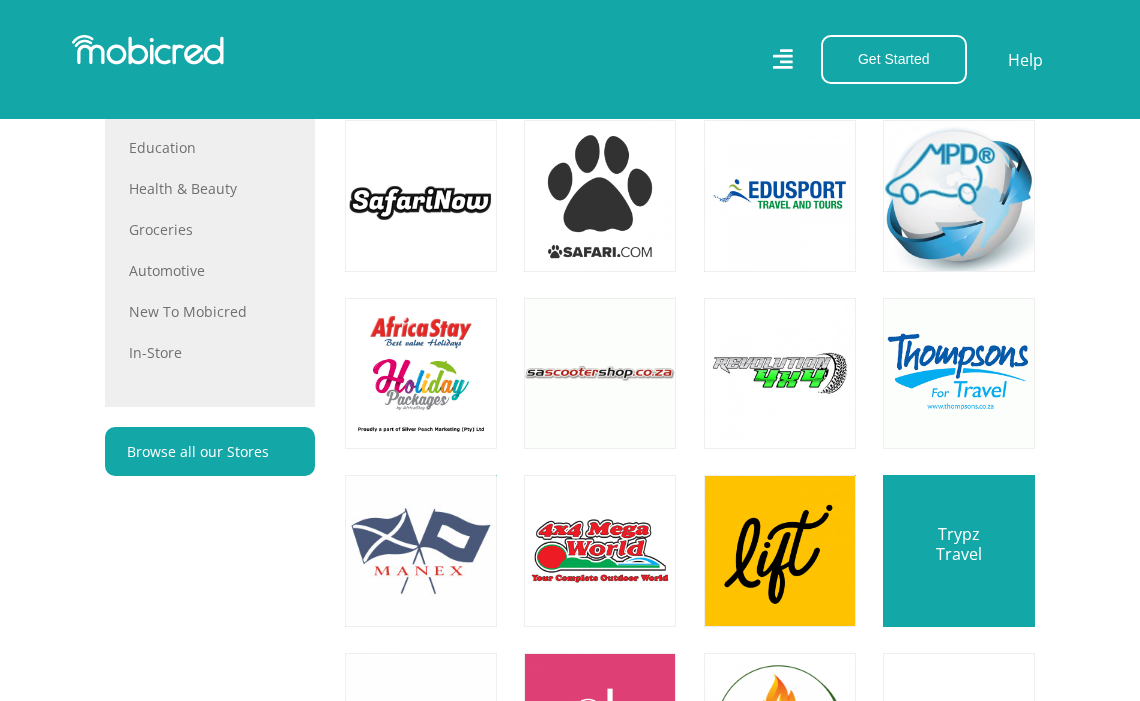 click at bounding box center [959, 551] 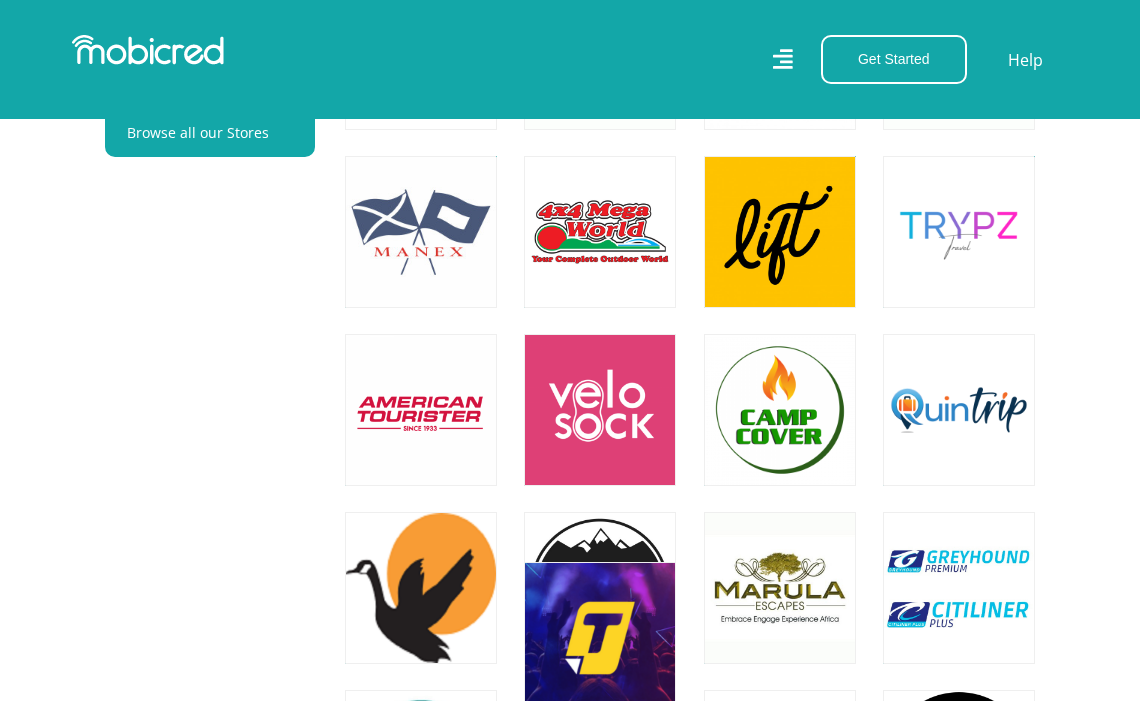 scroll, scrollTop: 1714, scrollLeft: 0, axis: vertical 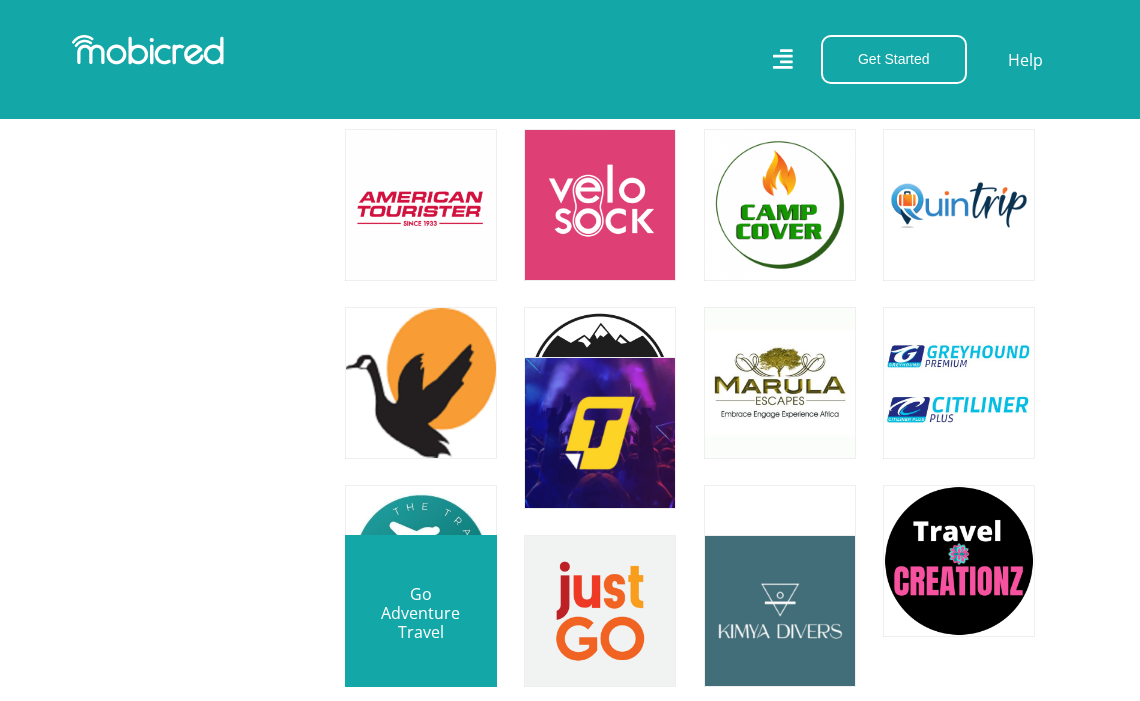 click at bounding box center (421, 611) 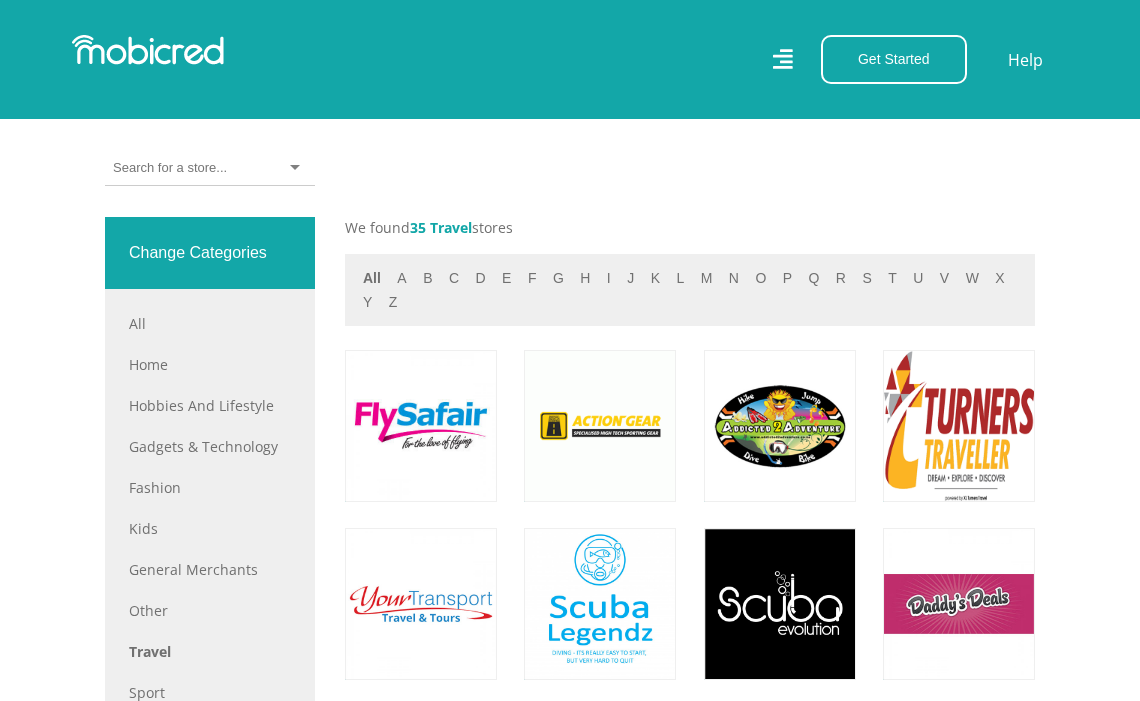 scroll, scrollTop: 746, scrollLeft: 0, axis: vertical 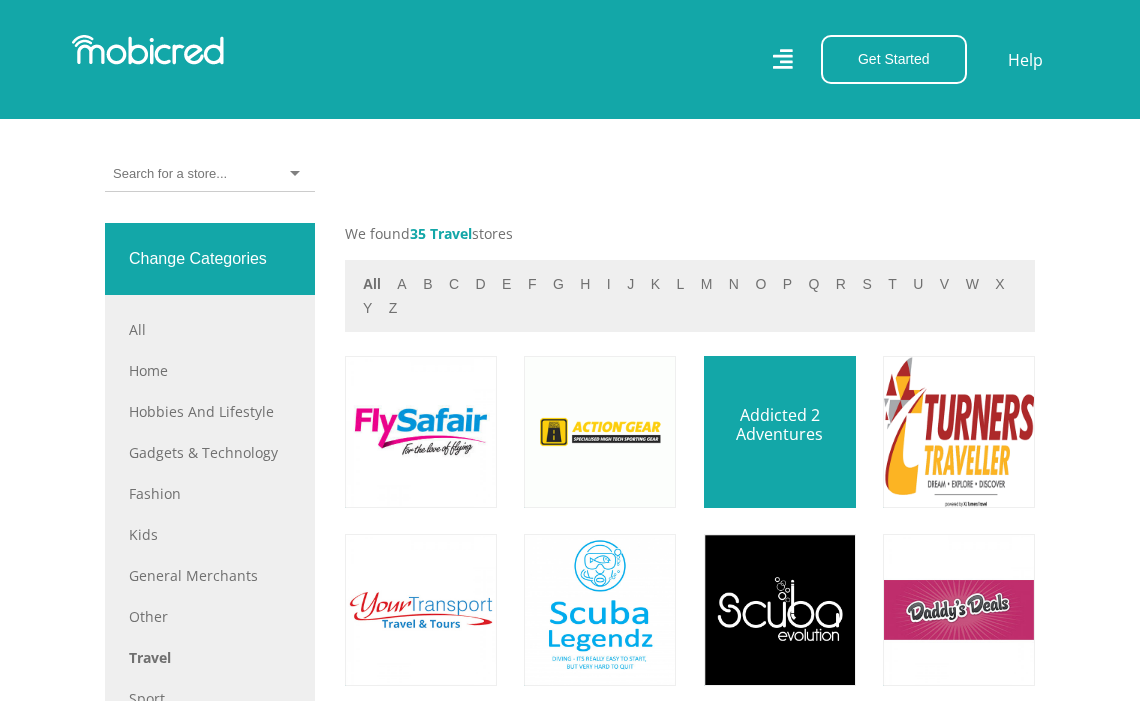 click at bounding box center [780, 432] 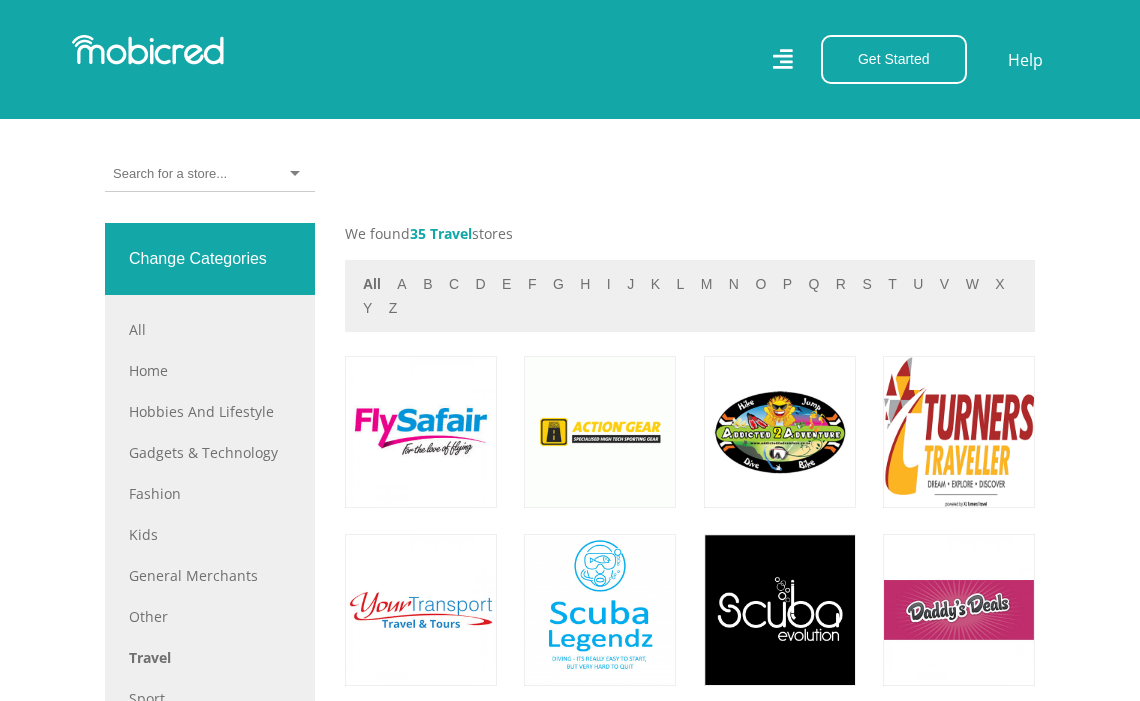 scroll, scrollTop: 763, scrollLeft: 0, axis: vertical 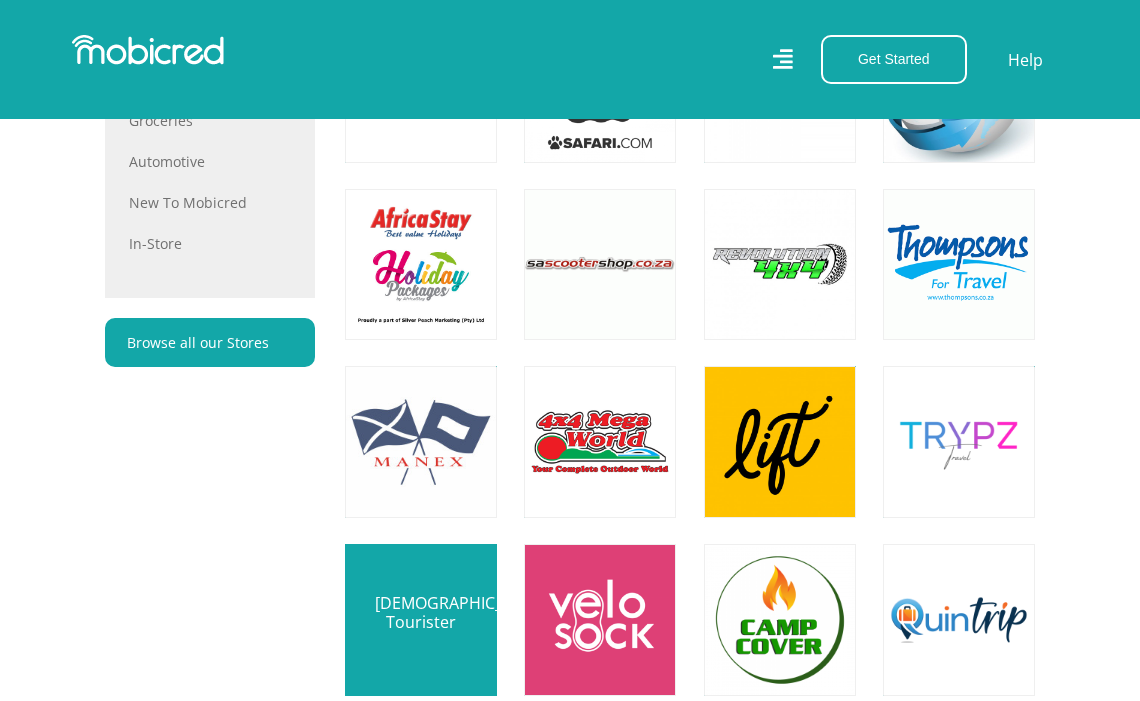 click at bounding box center (421, 620) 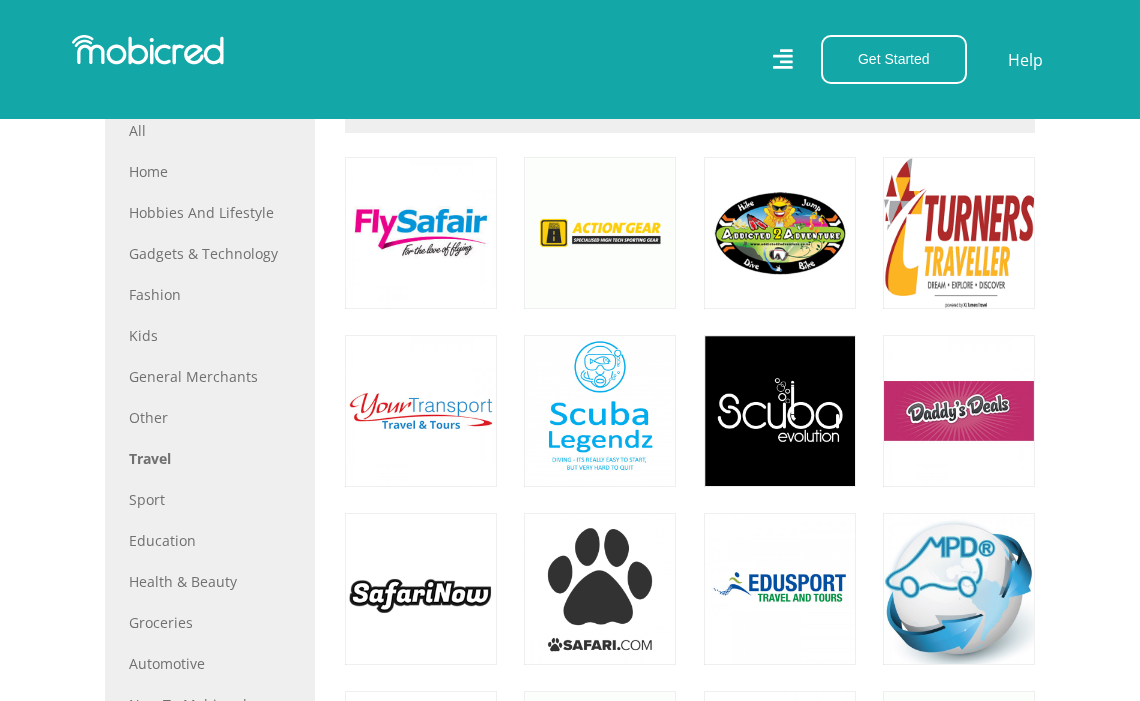 scroll, scrollTop: 928, scrollLeft: 0, axis: vertical 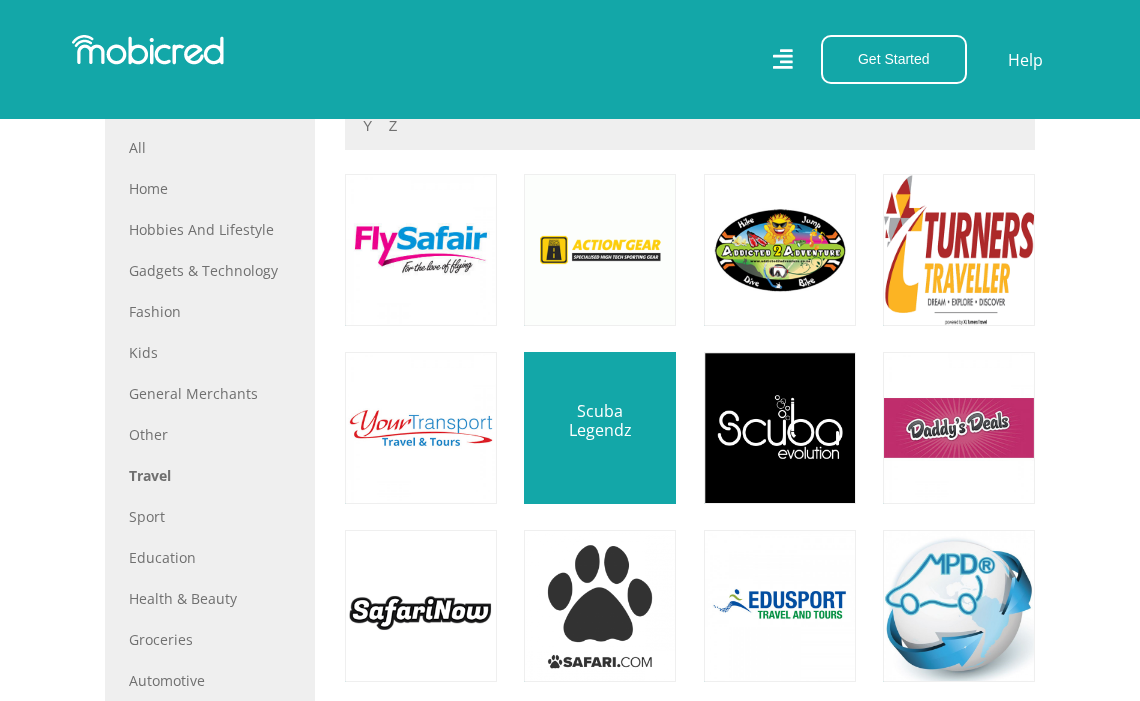click at bounding box center (600, 428) 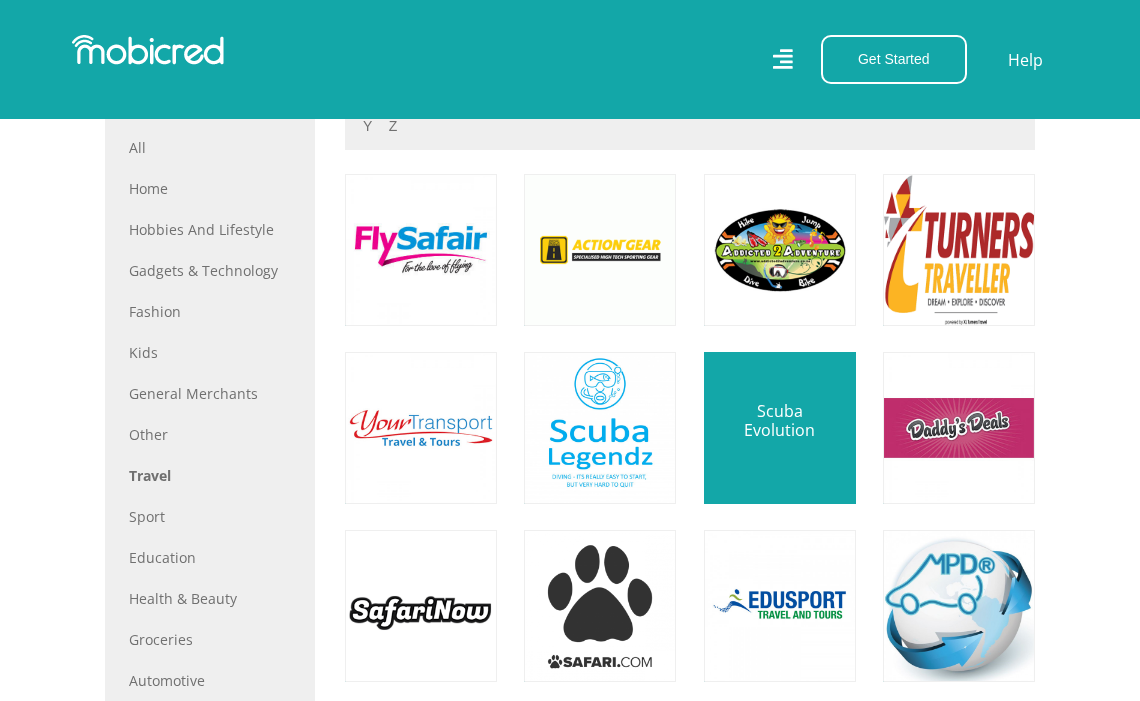 click at bounding box center (780, 428) 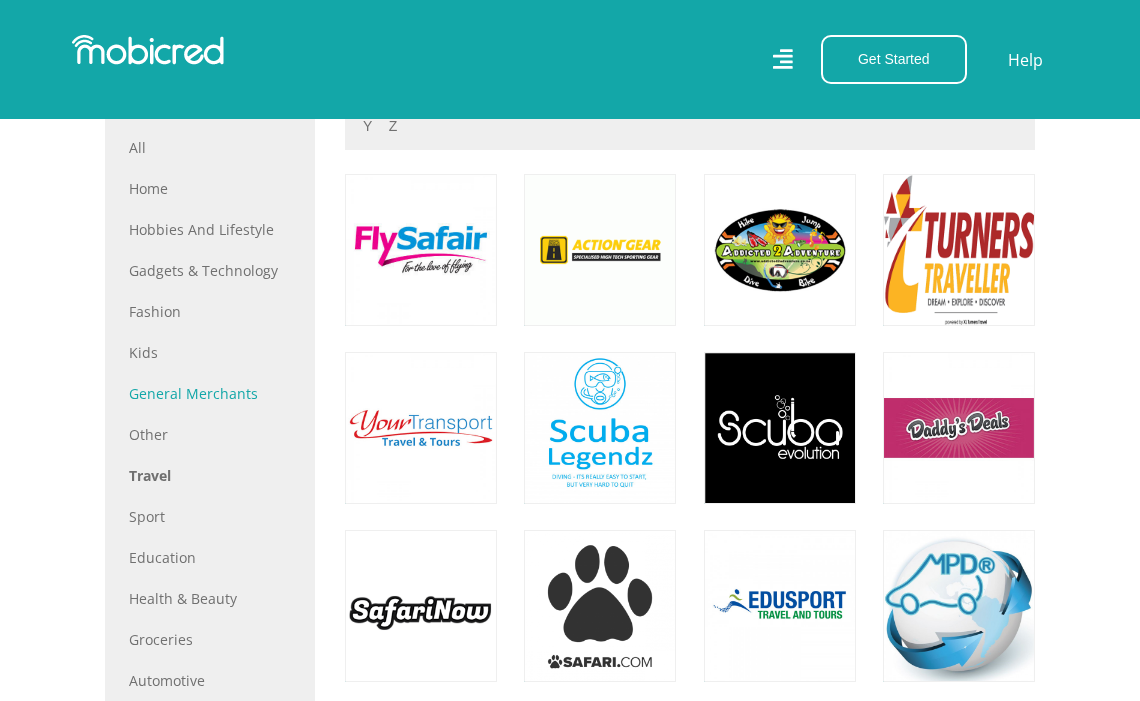 click on "General Merchants" at bounding box center [210, 393] 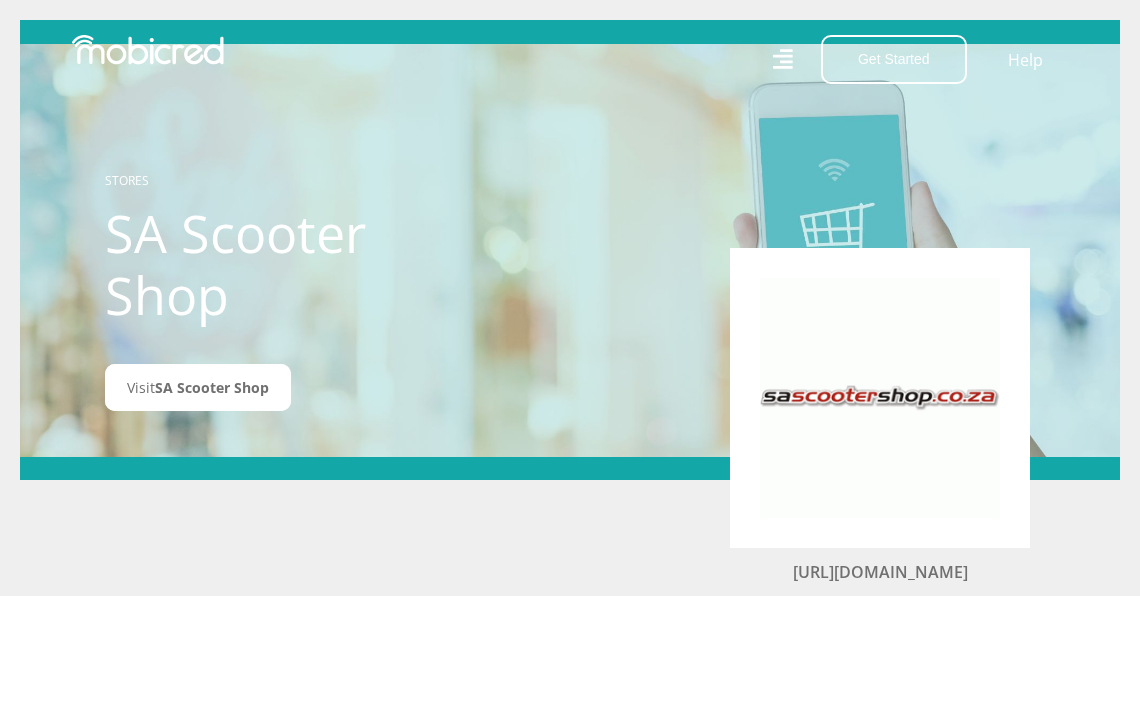 scroll, scrollTop: 0, scrollLeft: 0, axis: both 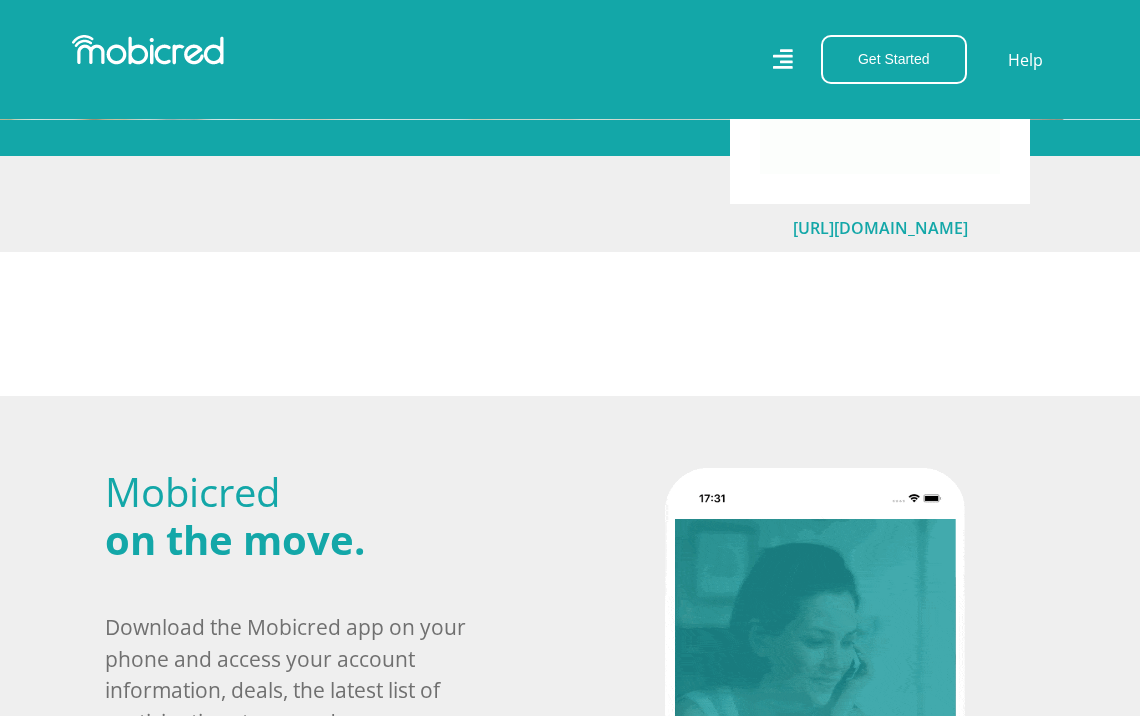 click on "[URL][DOMAIN_NAME]" at bounding box center (880, 228) 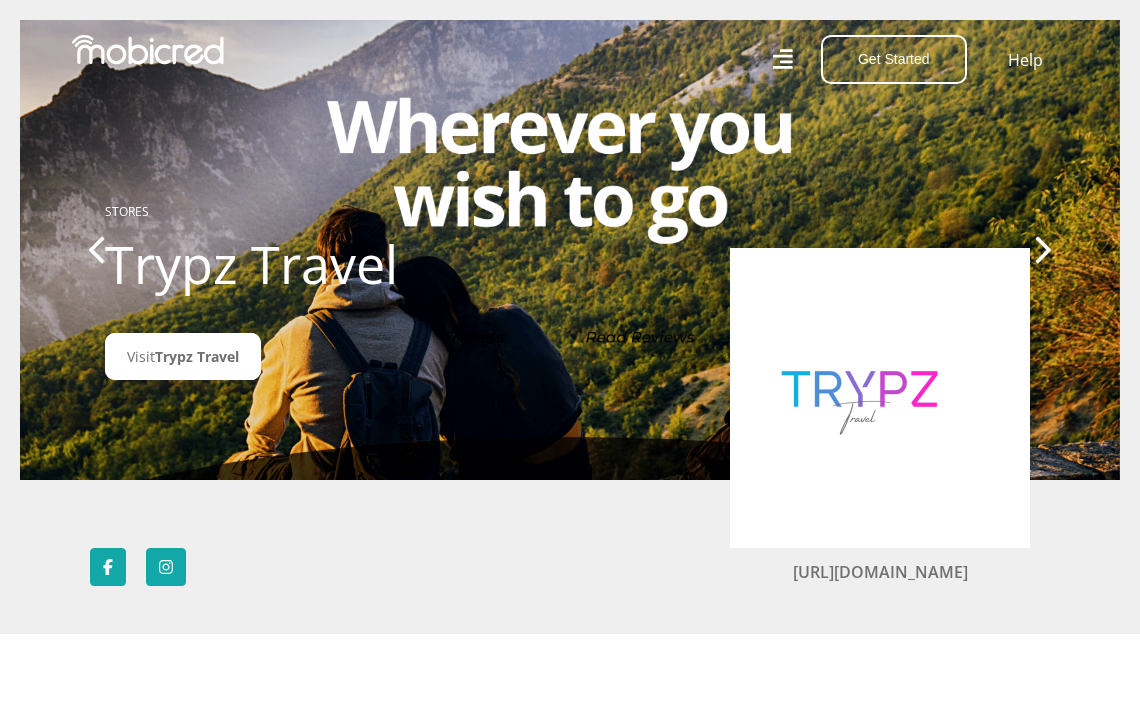 scroll, scrollTop: 0, scrollLeft: 0, axis: both 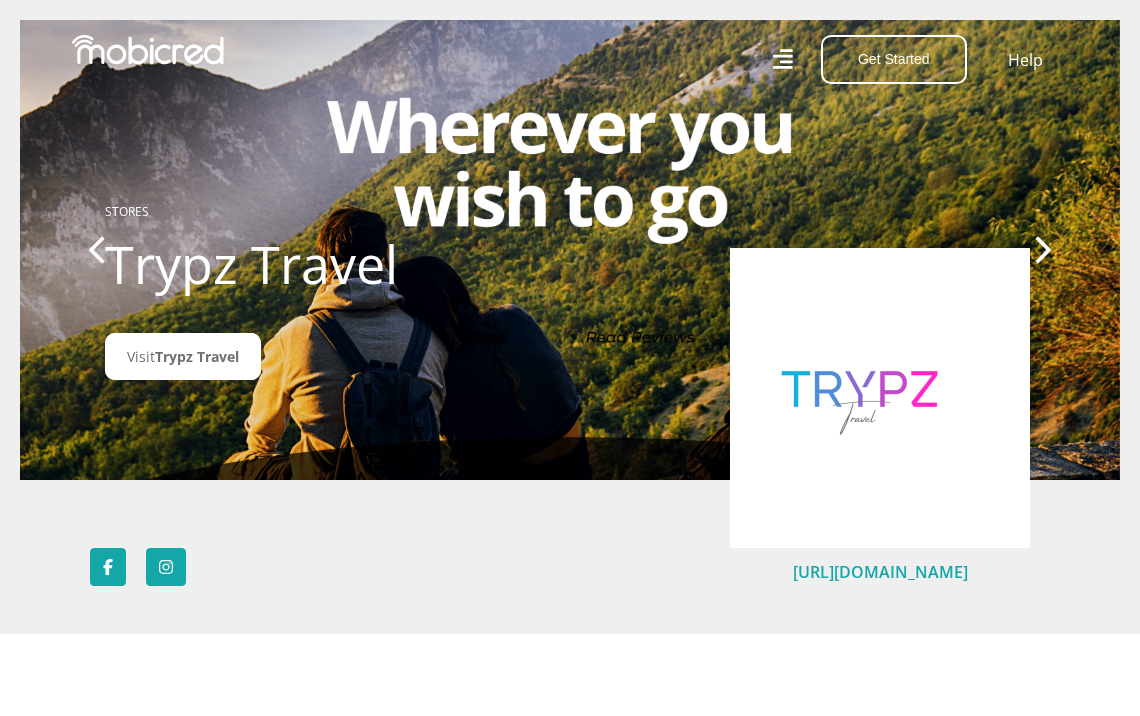 click on "https://www.trypz.co.za" at bounding box center (880, 572) 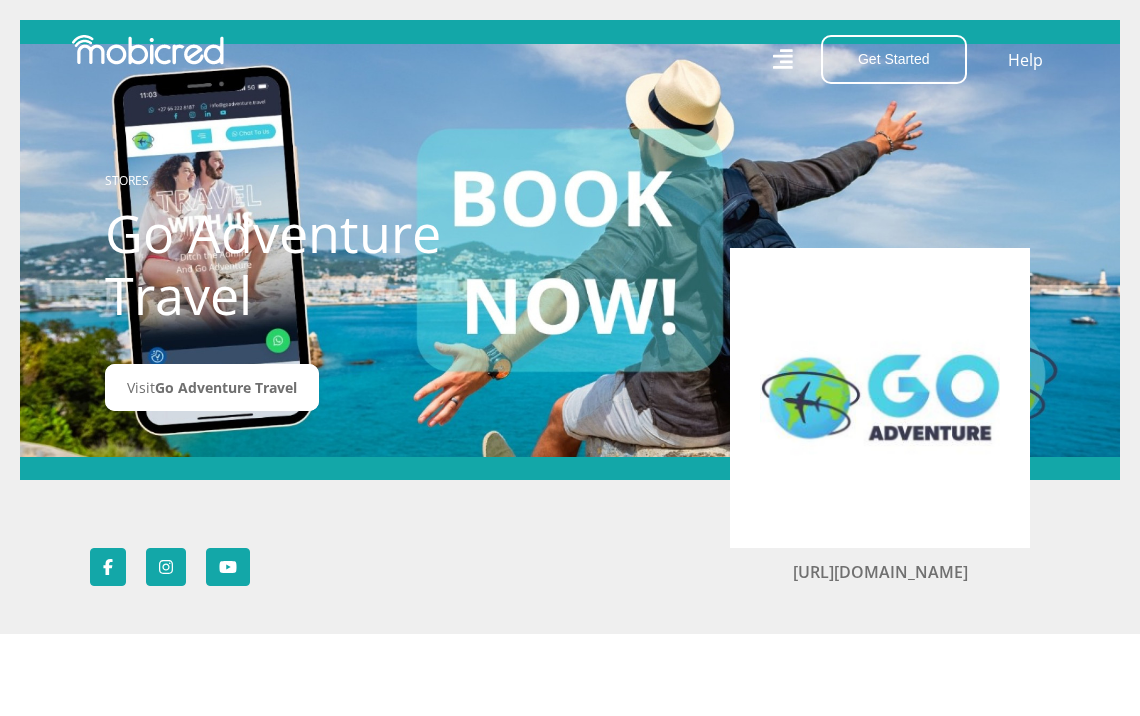 scroll, scrollTop: 0, scrollLeft: 0, axis: both 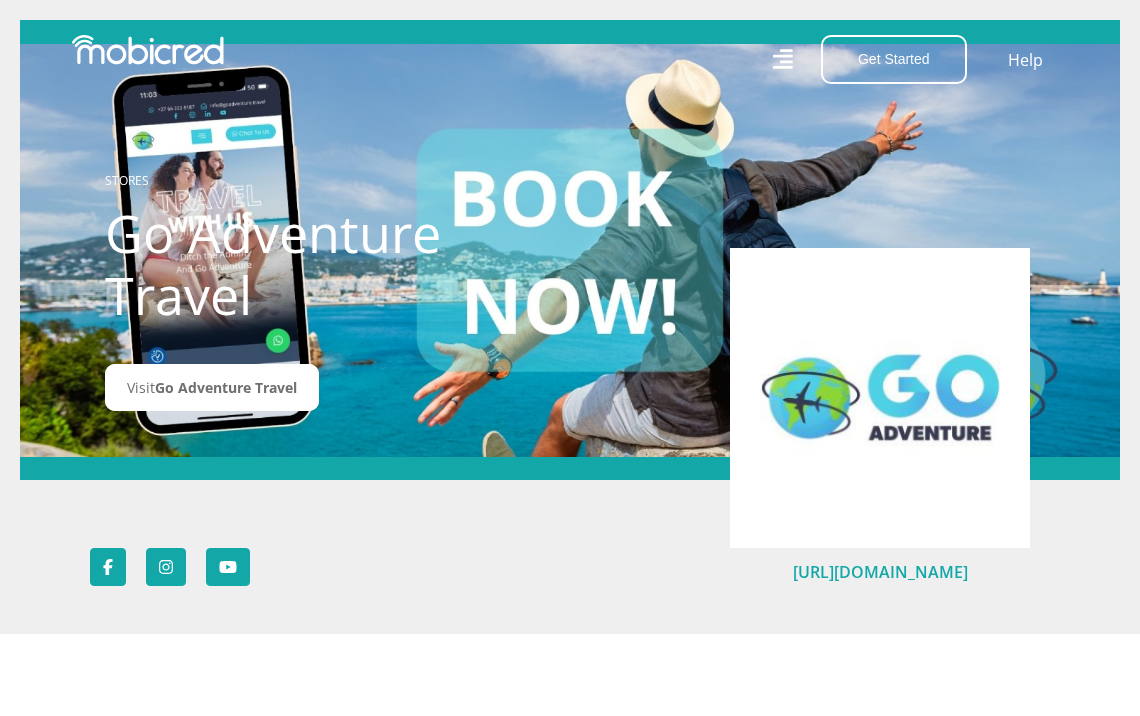 click on "[URL][DOMAIN_NAME]" at bounding box center (880, 572) 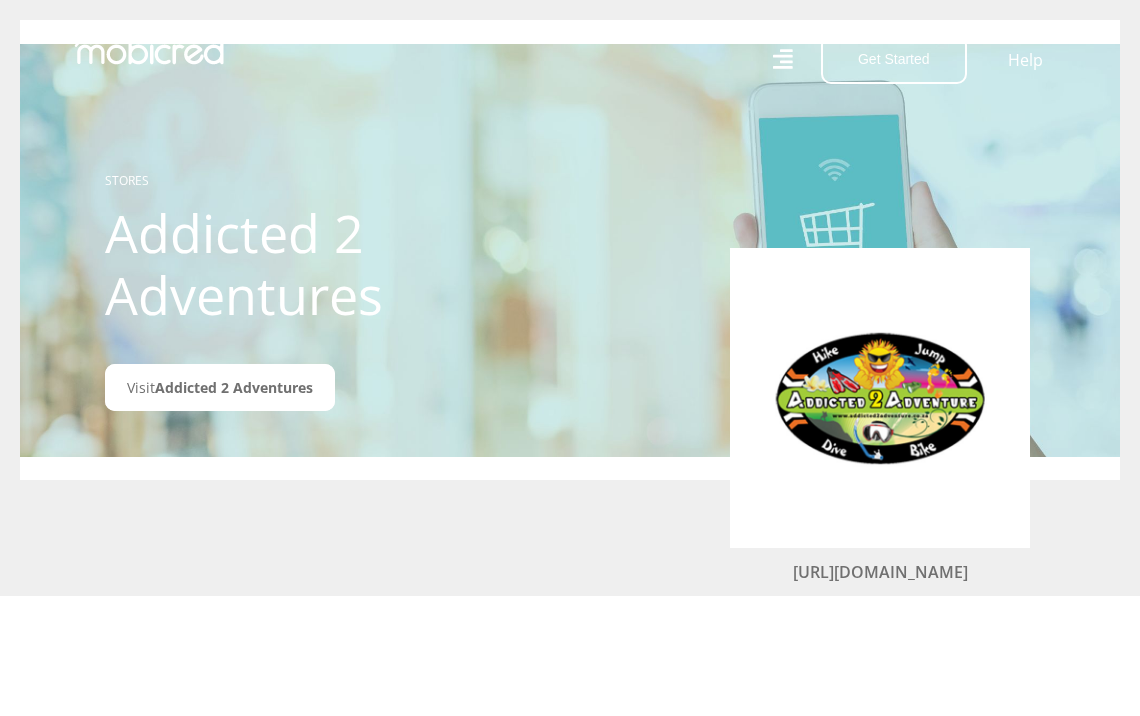 scroll, scrollTop: 0, scrollLeft: 0, axis: both 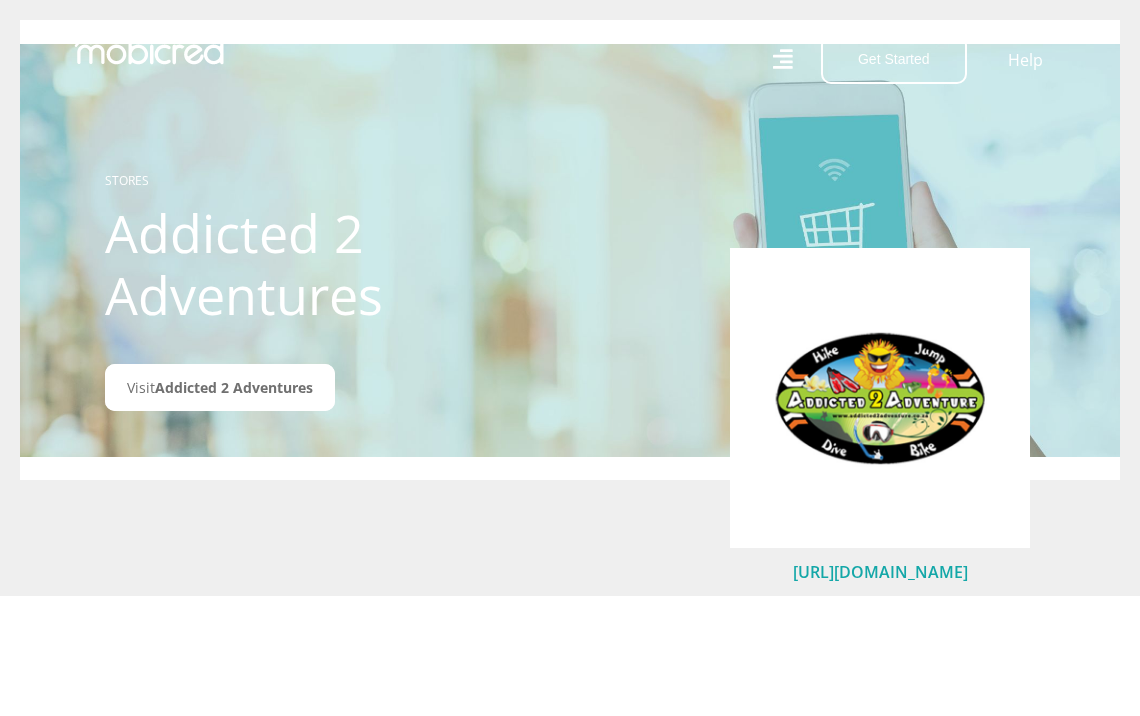 click on "[URL][DOMAIN_NAME]" at bounding box center (880, 572) 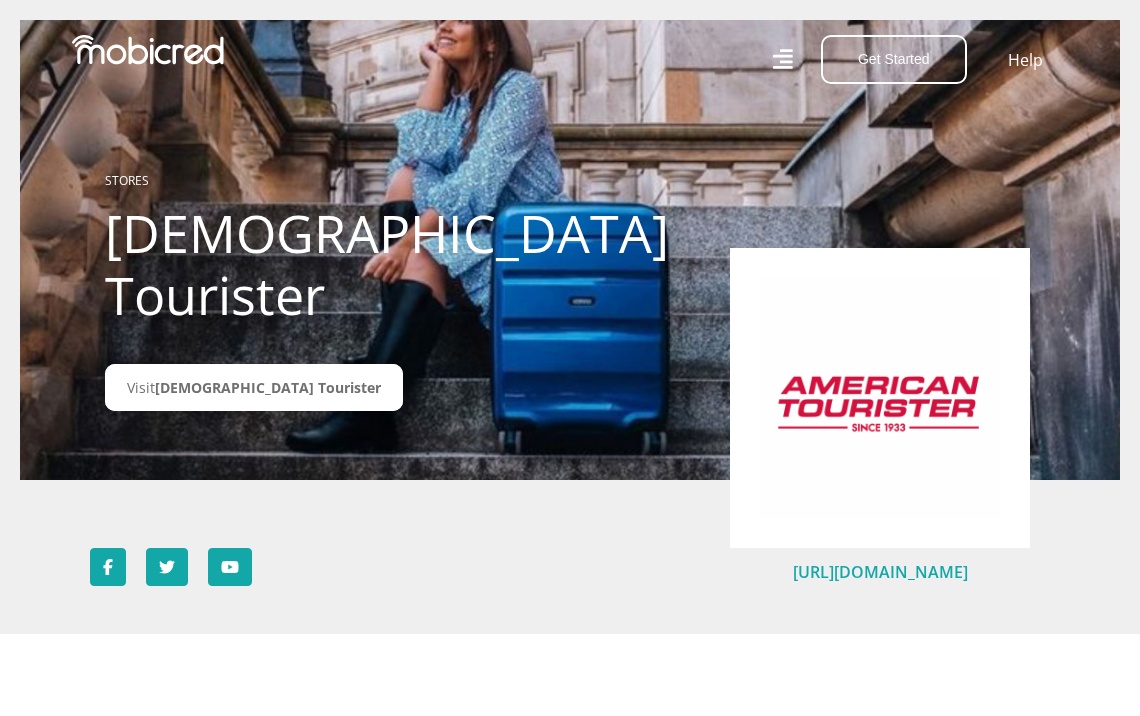 scroll, scrollTop: 0, scrollLeft: 0, axis: both 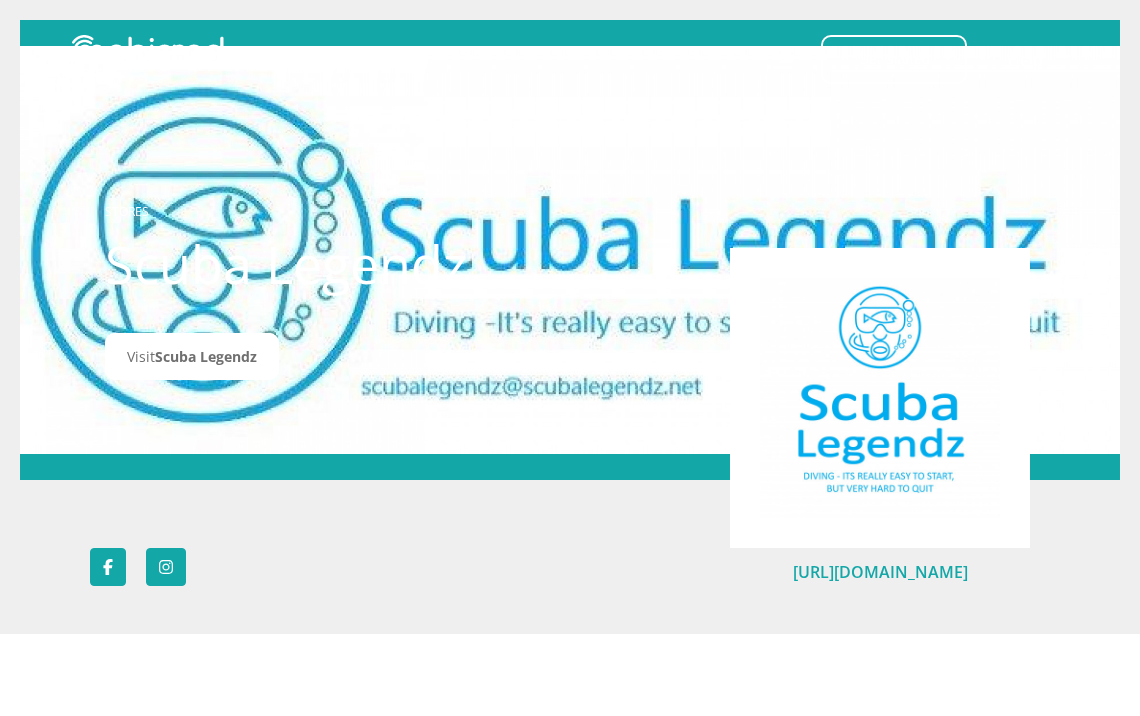 click on "[URL][DOMAIN_NAME]" at bounding box center [880, 572] 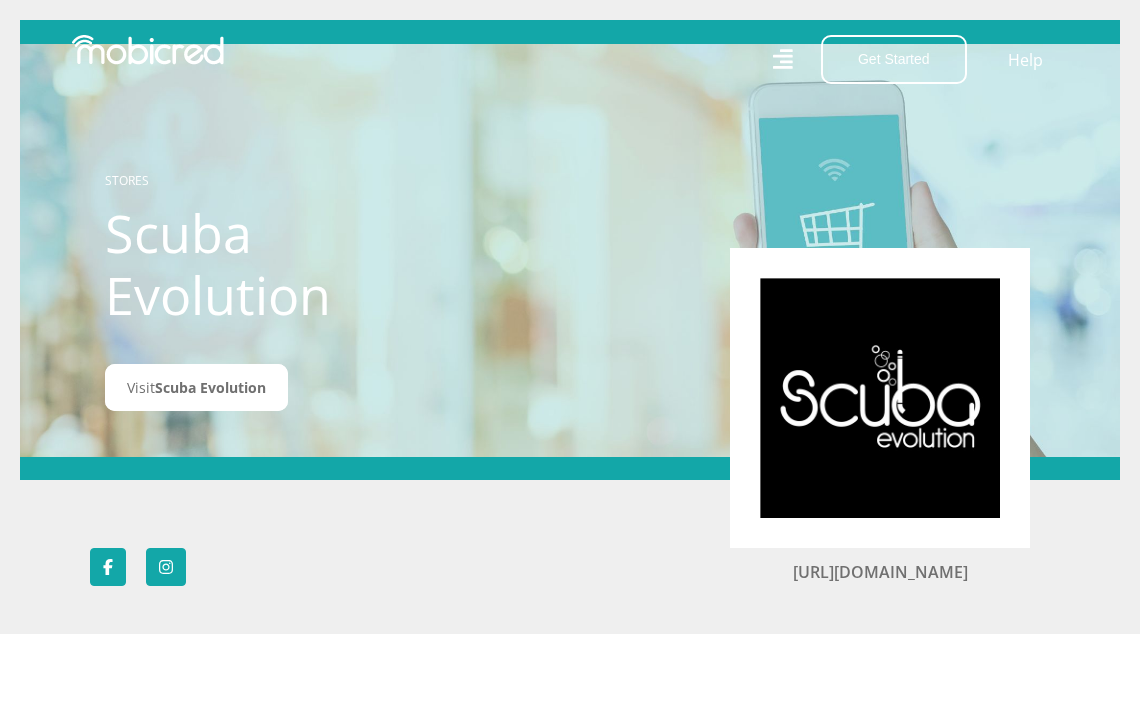 scroll, scrollTop: 0, scrollLeft: 0, axis: both 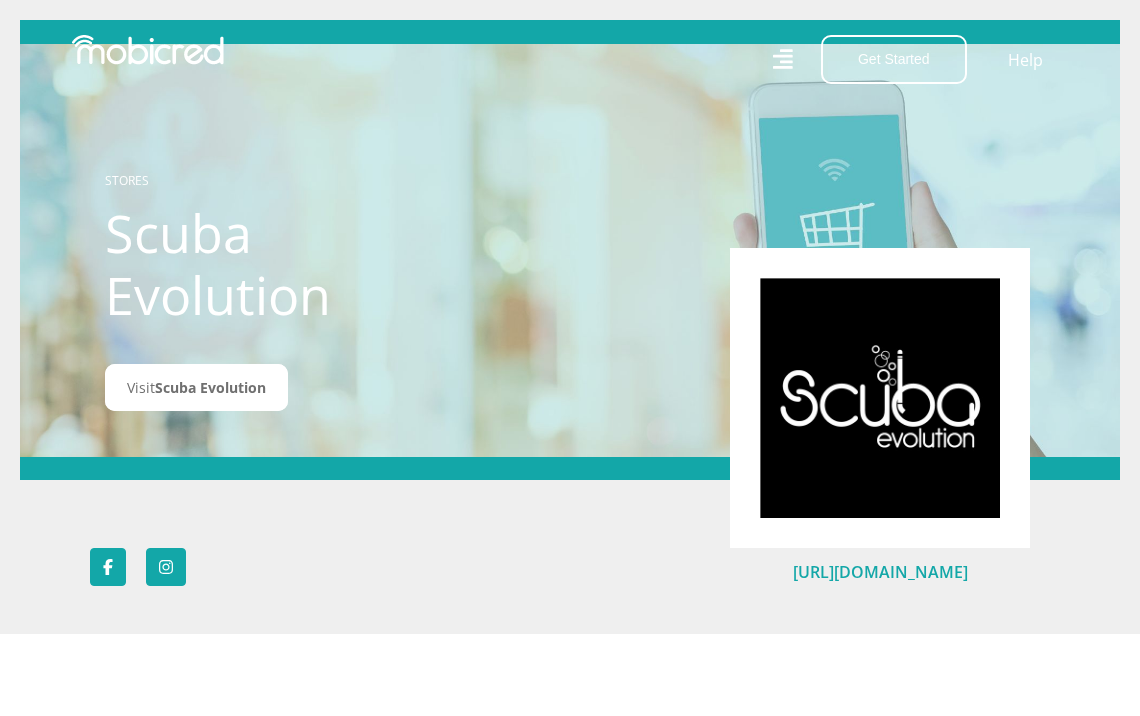 click on "https://www.scubaevolution.co.za" at bounding box center [880, 572] 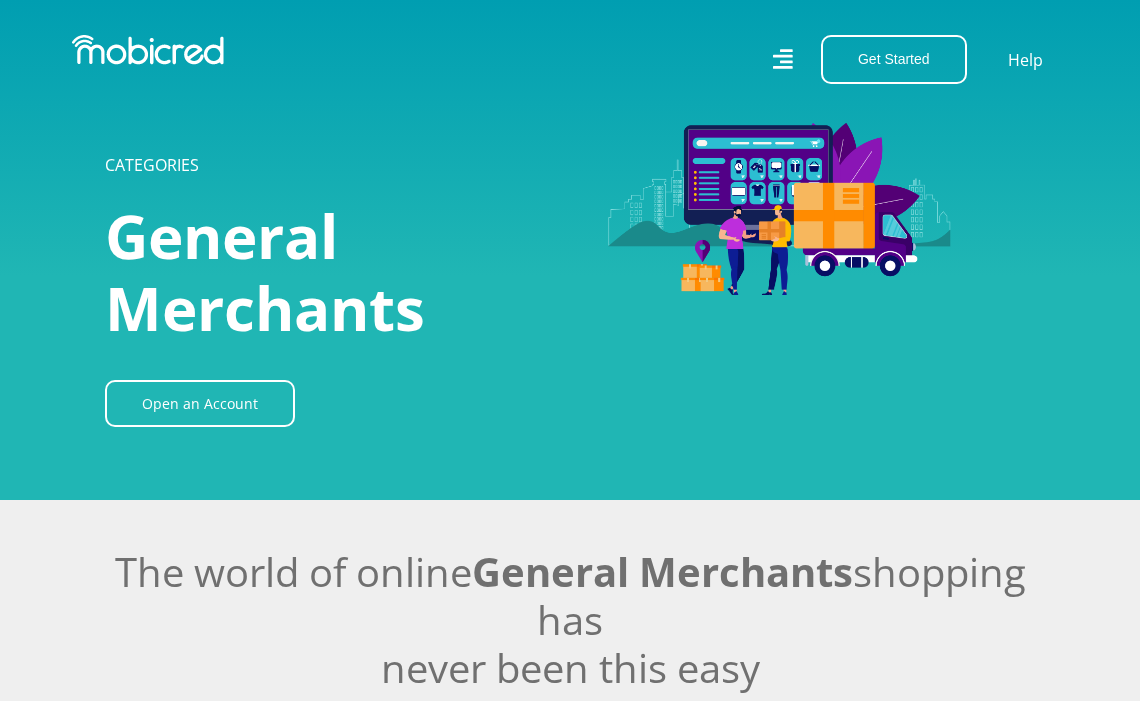 scroll, scrollTop: 0, scrollLeft: 0, axis: both 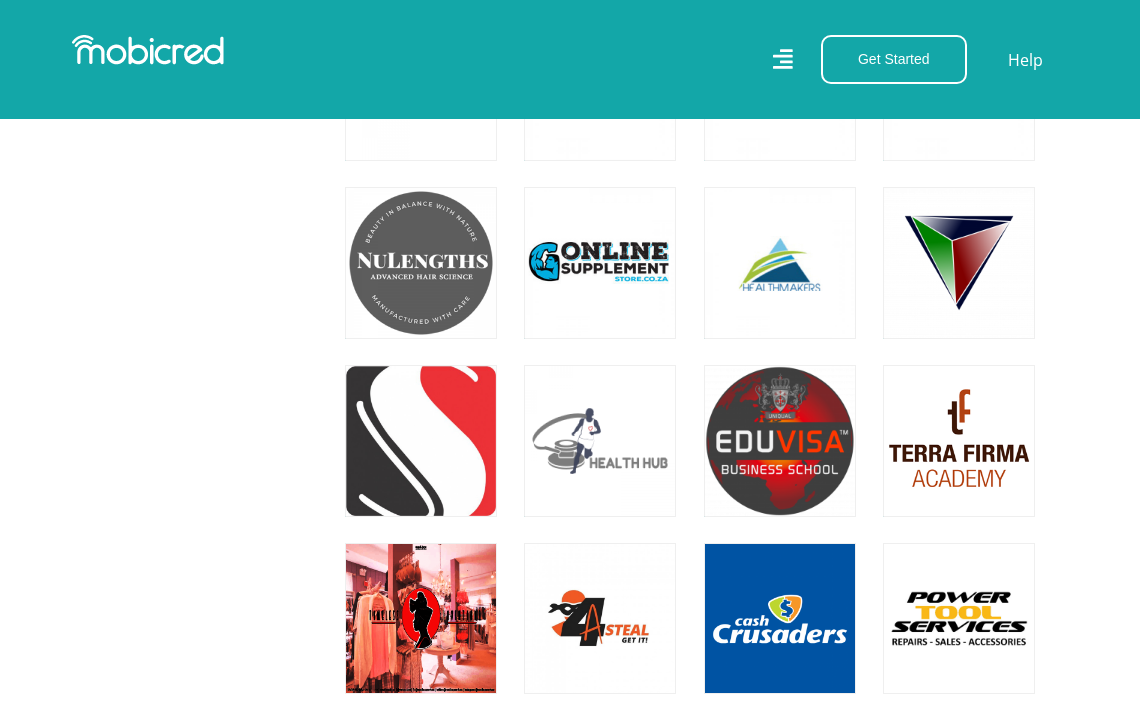 drag, startPoint x: 1146, startPoint y: 35, endPoint x: 1131, endPoint y: 292, distance: 257.43738 